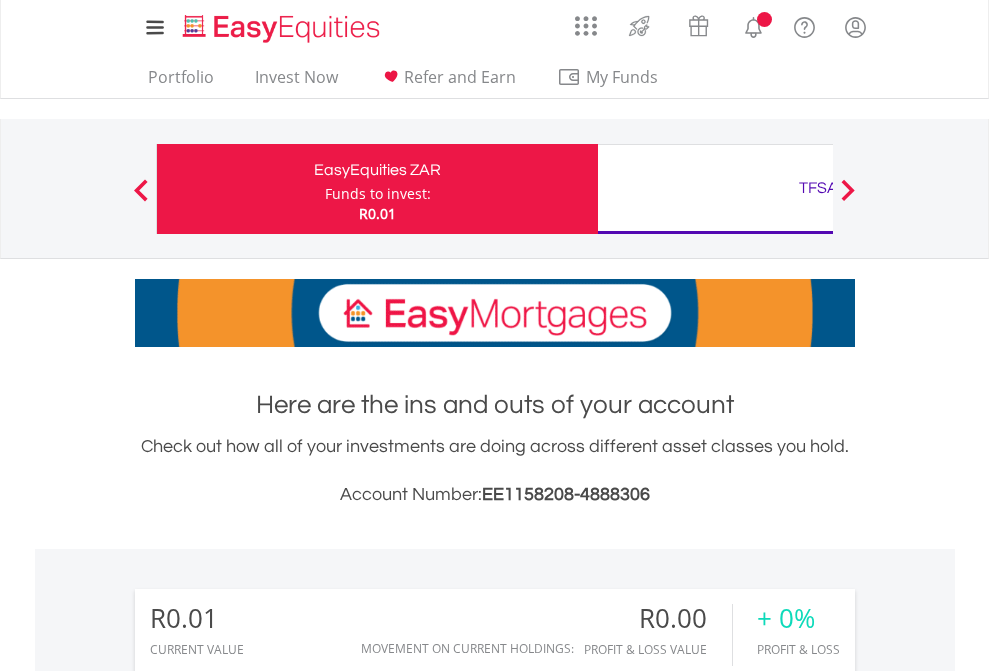scroll, scrollTop: 0, scrollLeft: 0, axis: both 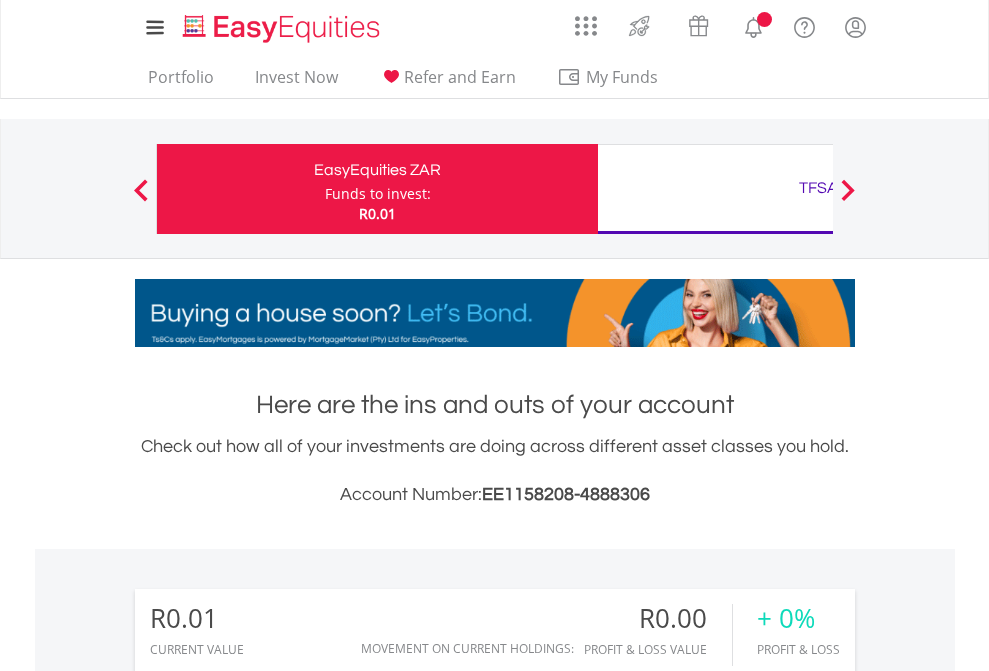 click on "Funds to invest:" at bounding box center [378, 194] 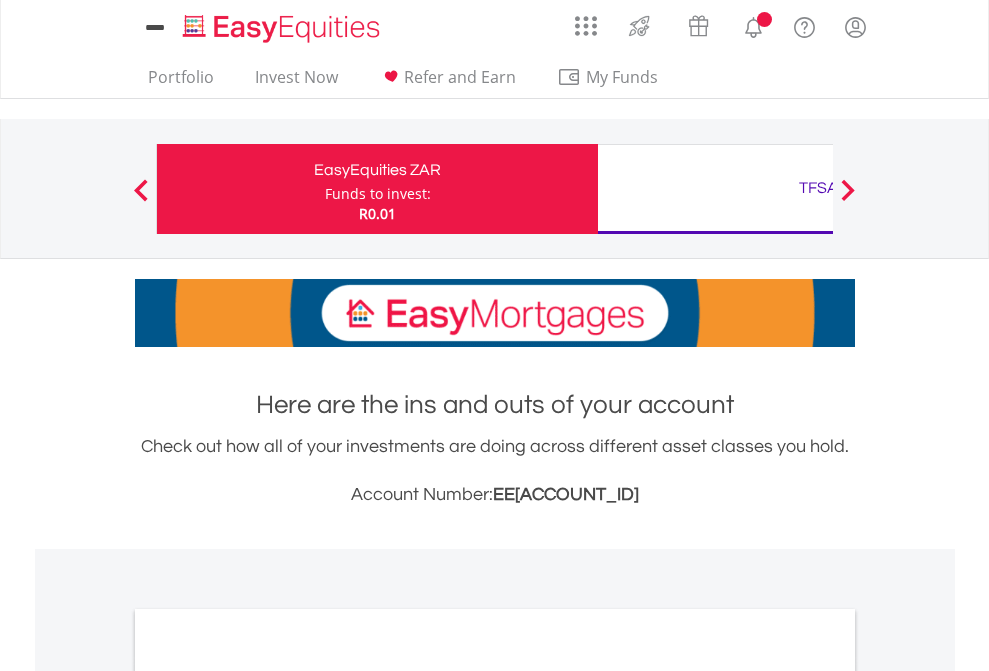 scroll, scrollTop: 0, scrollLeft: 0, axis: both 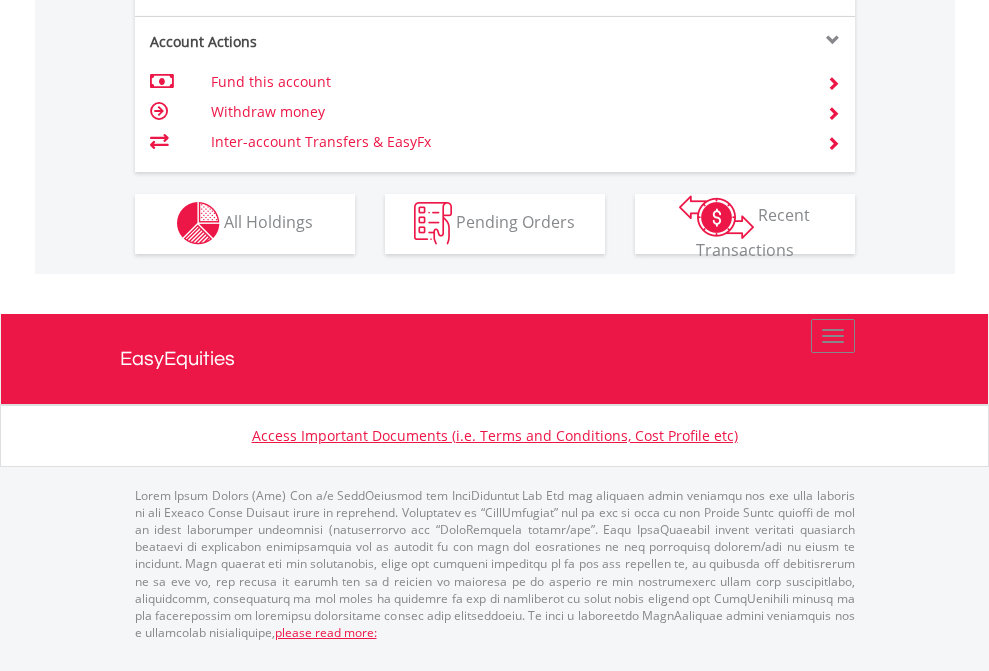 click on "Investment types" at bounding box center (706, -353) 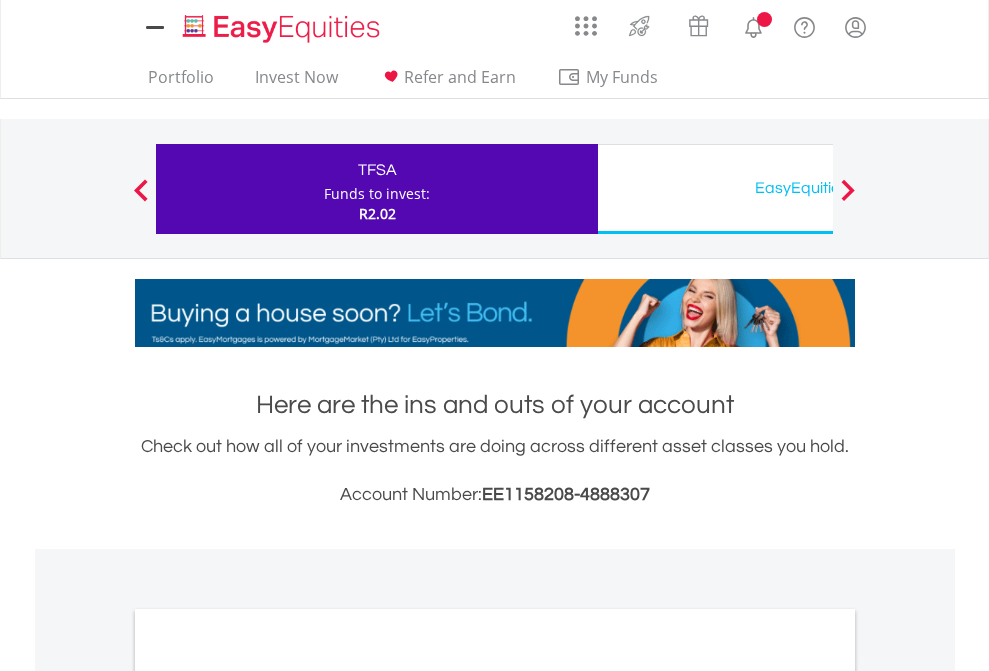 scroll, scrollTop: 0, scrollLeft: 0, axis: both 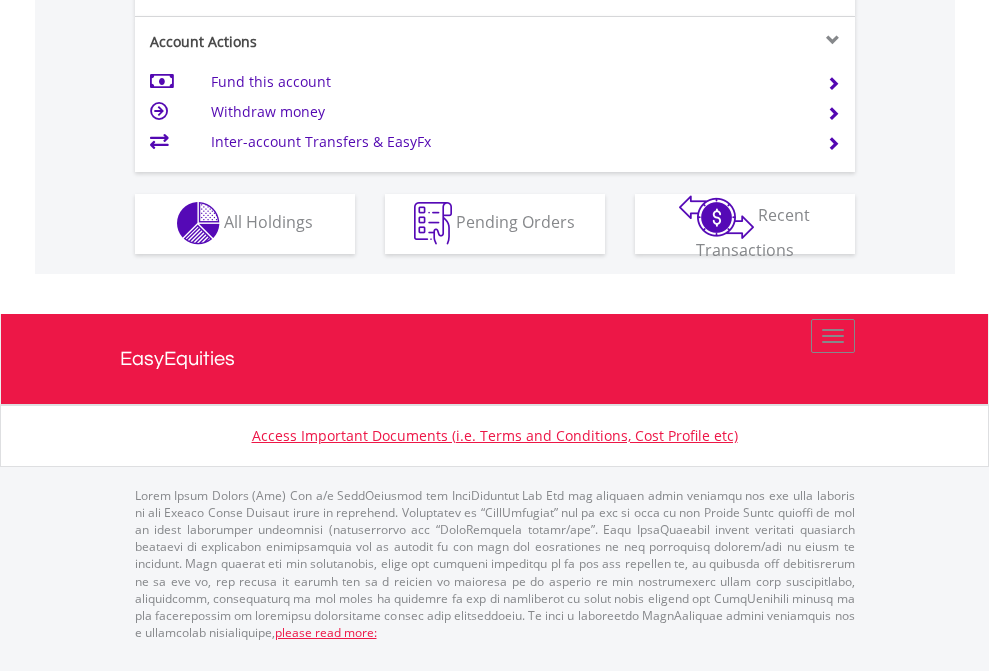 click on "Investment types" at bounding box center (706, -353) 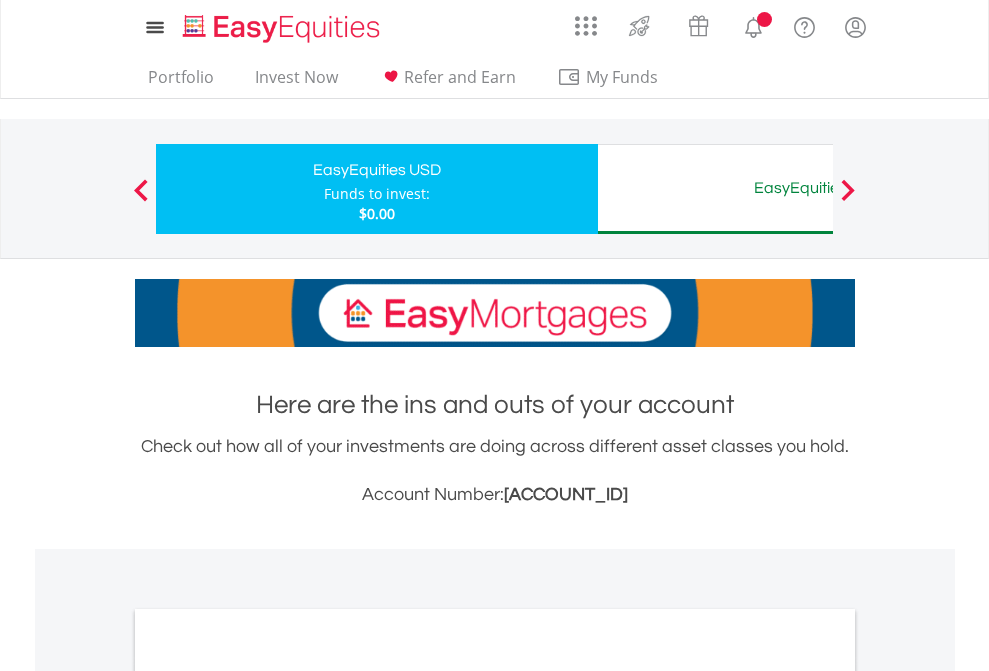 scroll, scrollTop: 0, scrollLeft: 0, axis: both 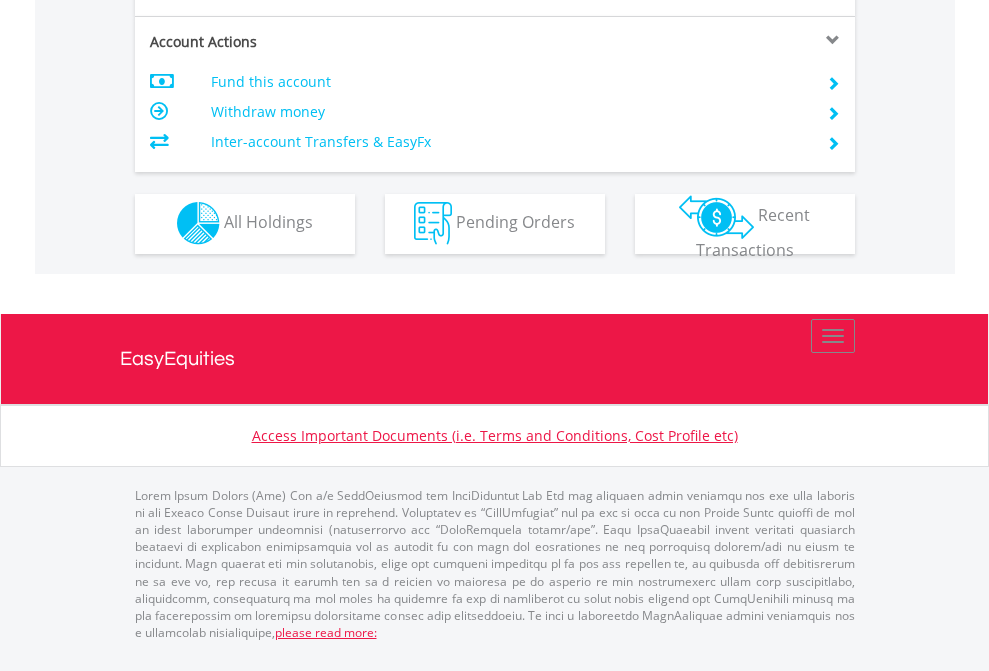click on "Investment types" at bounding box center [706, -353] 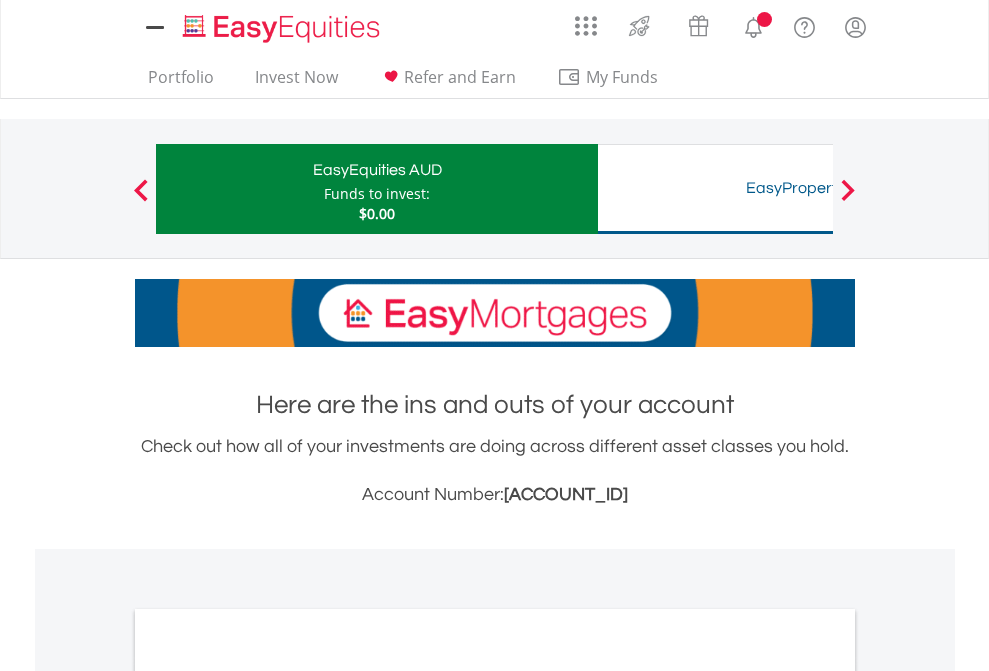 scroll, scrollTop: 0, scrollLeft: 0, axis: both 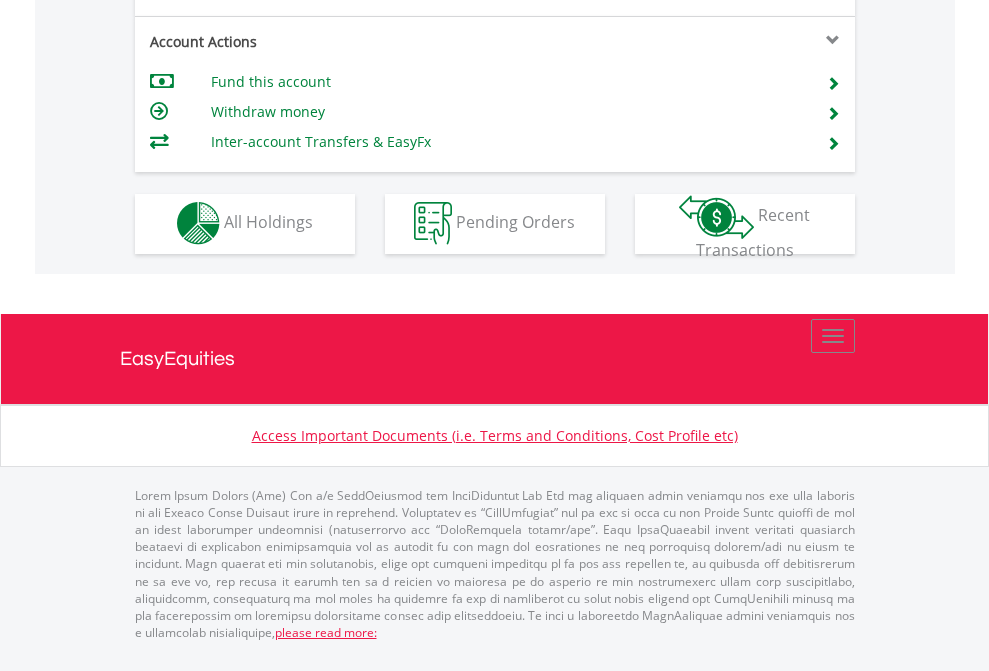click on "Investment types" at bounding box center (706, -353) 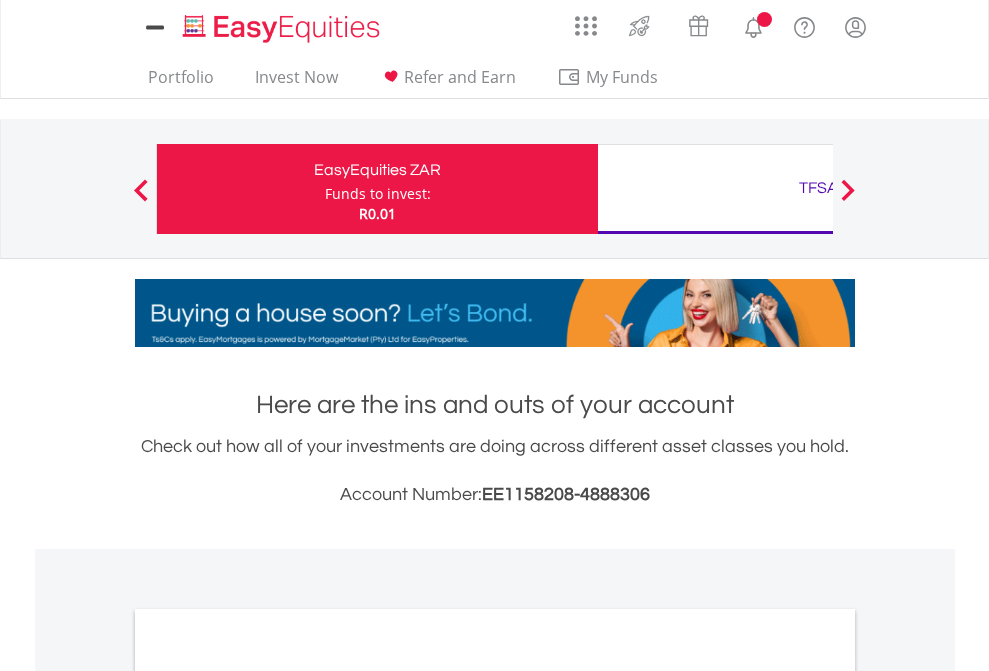 scroll, scrollTop: 0, scrollLeft: 0, axis: both 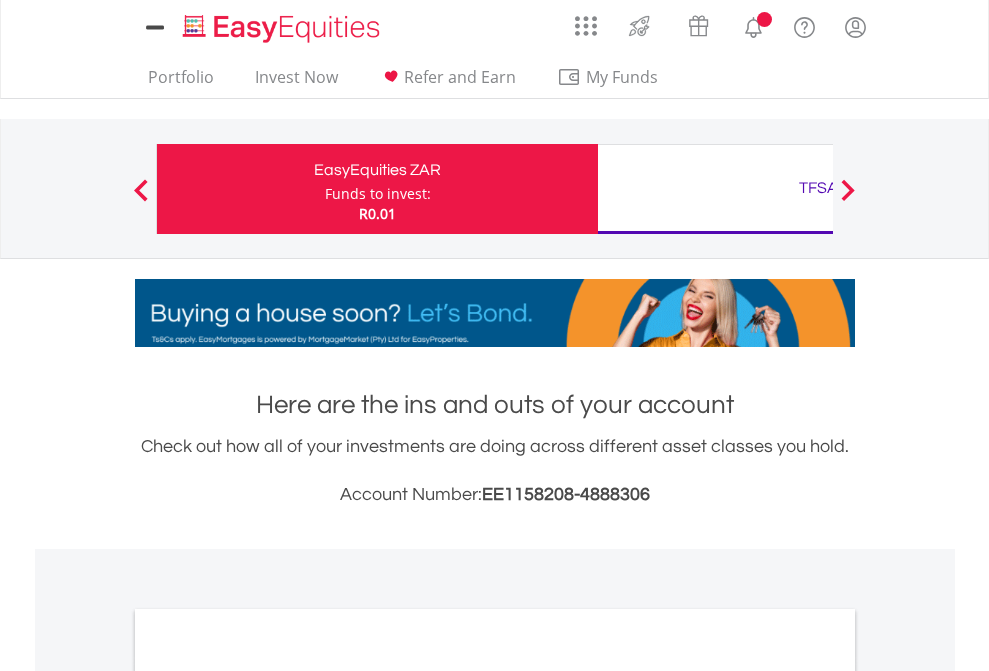 click on "All Holdings" at bounding box center [268, 1096] 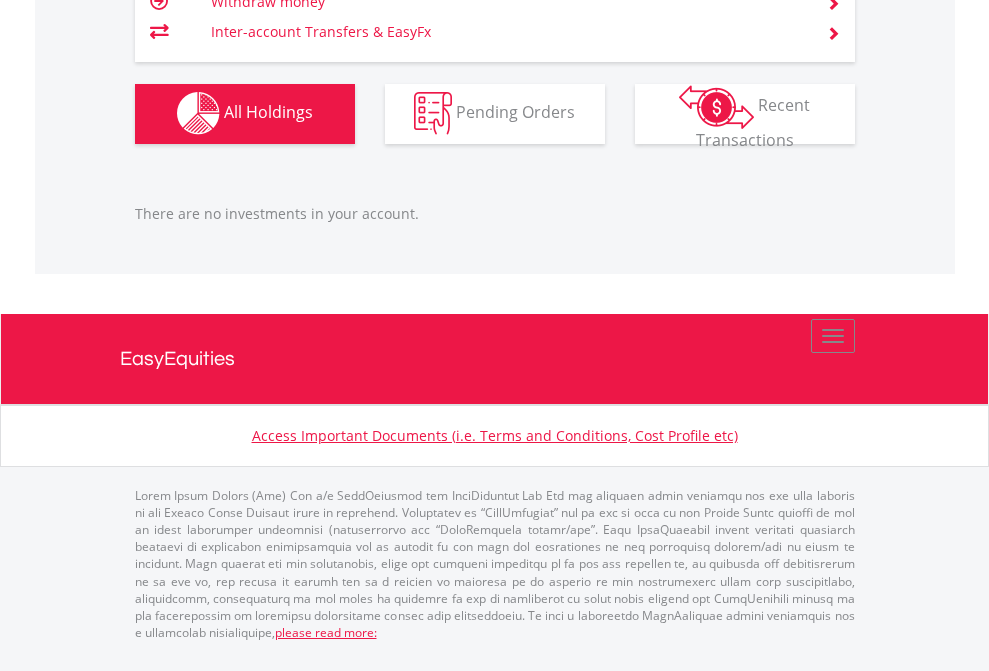 scroll, scrollTop: 1980, scrollLeft: 0, axis: vertical 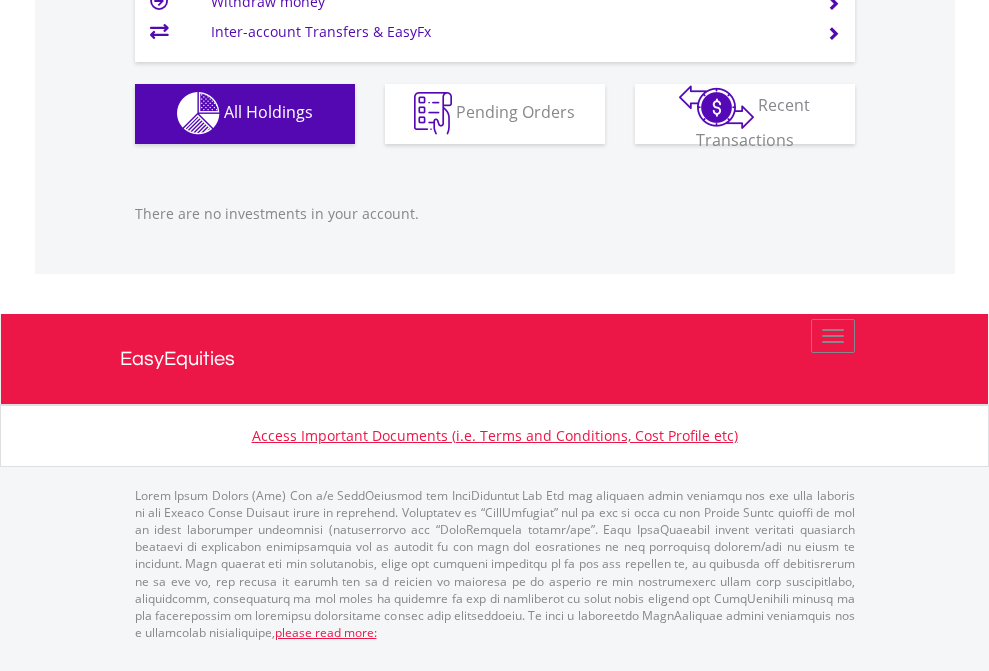 click on "EasyEquities USD" at bounding box center [818, -1142] 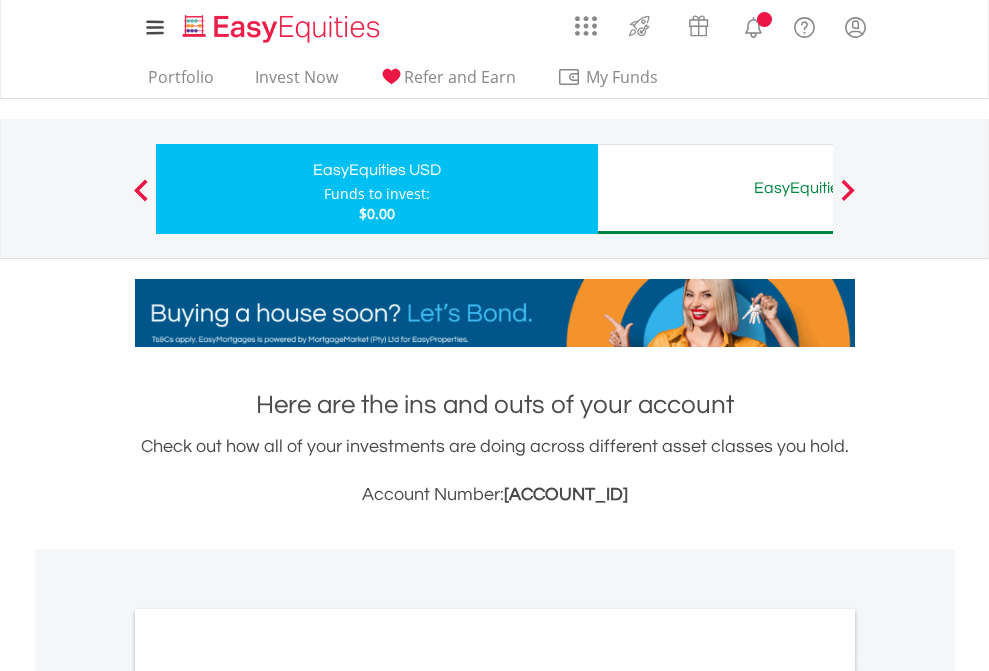 scroll, scrollTop: 1202, scrollLeft: 0, axis: vertical 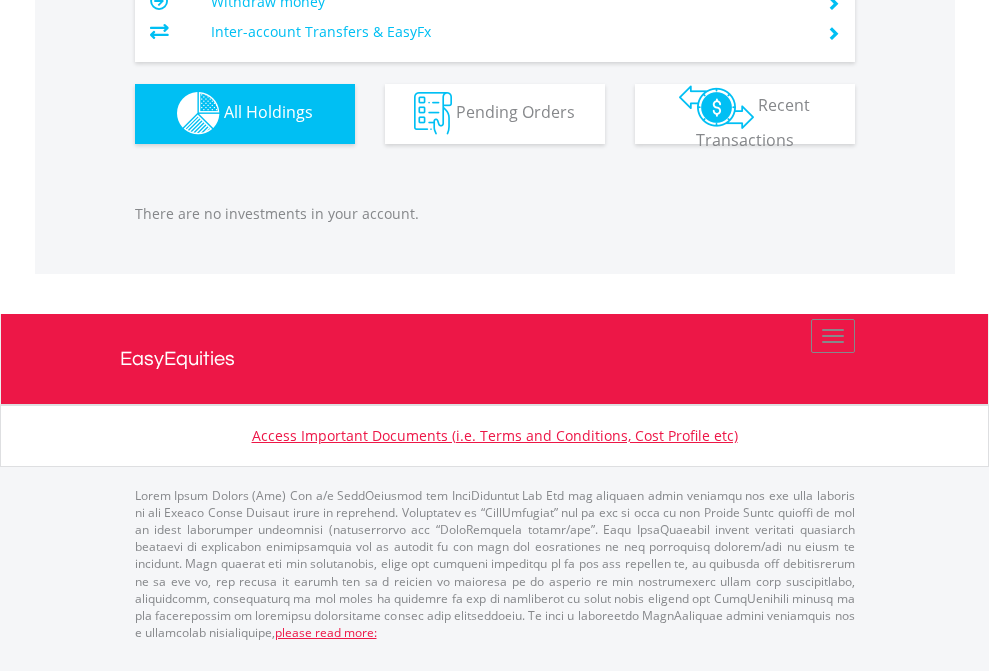 click on "EasyEquities AUD" at bounding box center [818, -1142] 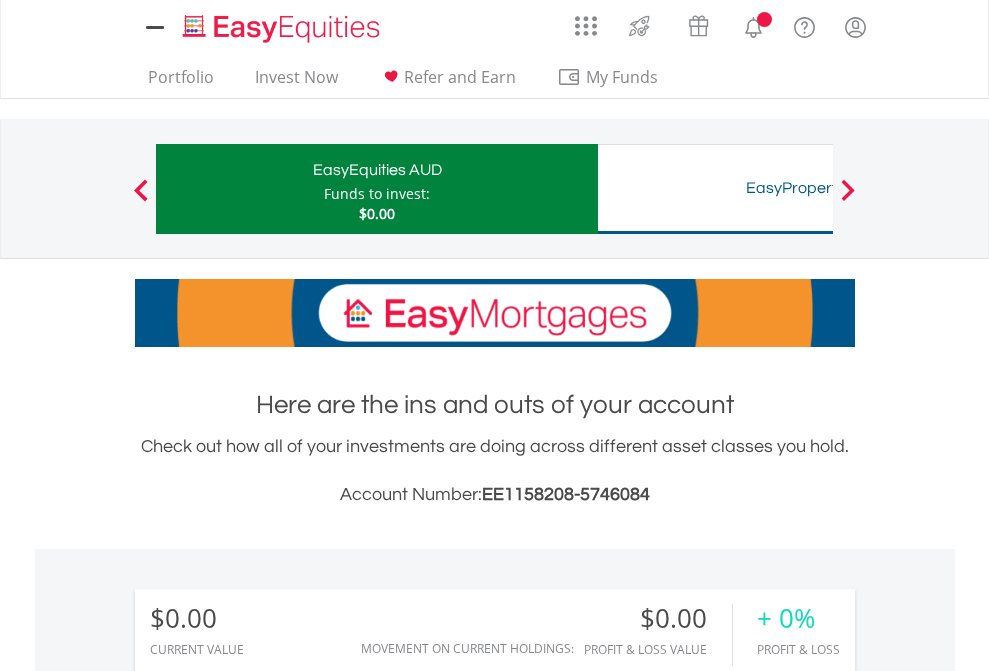 scroll, scrollTop: 0, scrollLeft: 0, axis: both 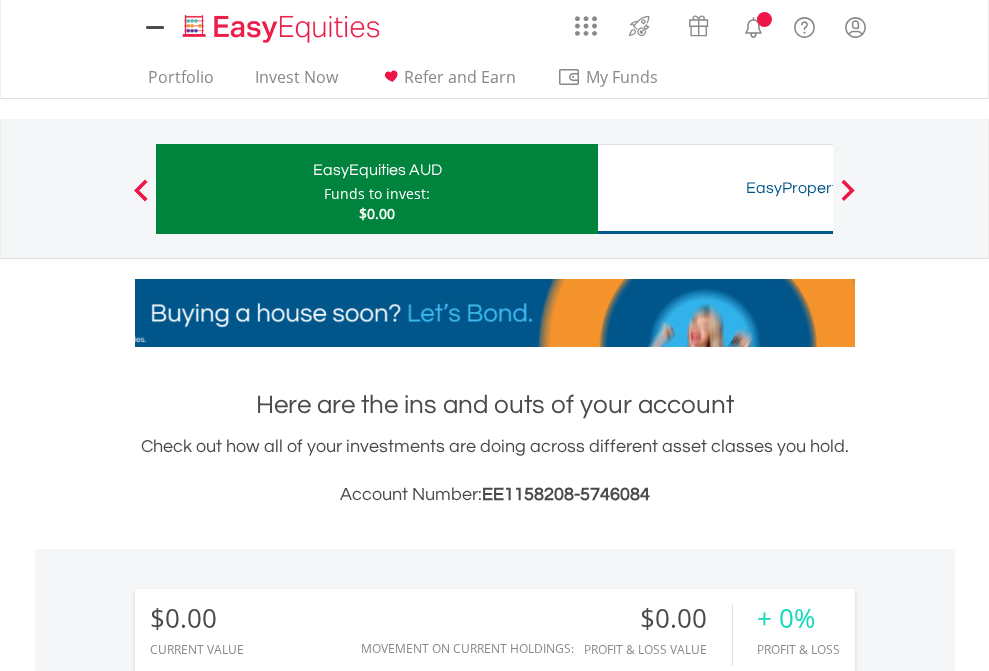 click on "All Holdings" at bounding box center (268, 1442) 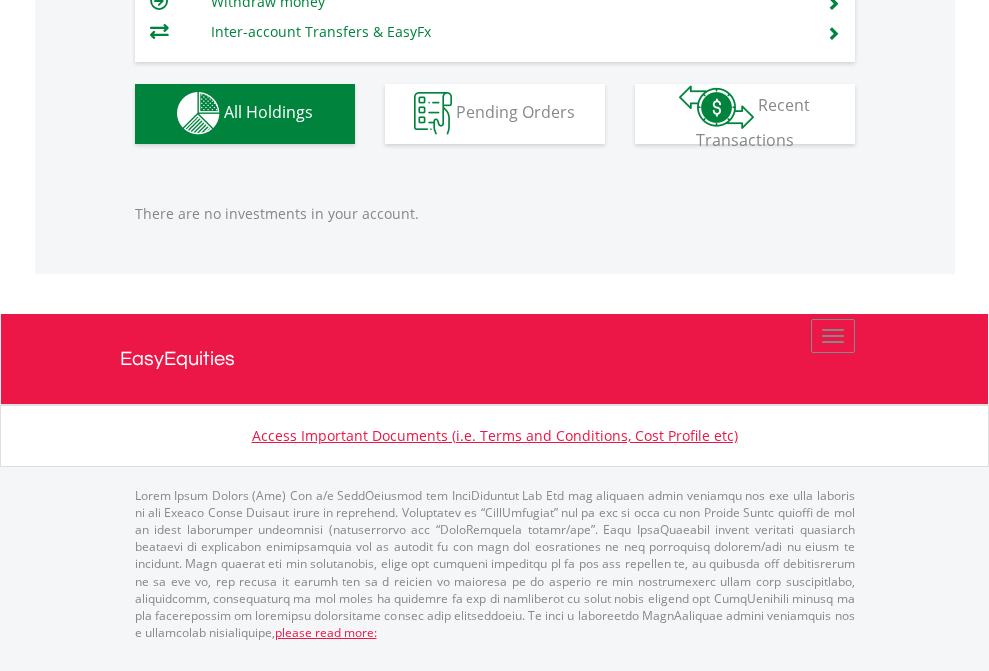 scroll, scrollTop: 1980, scrollLeft: 0, axis: vertical 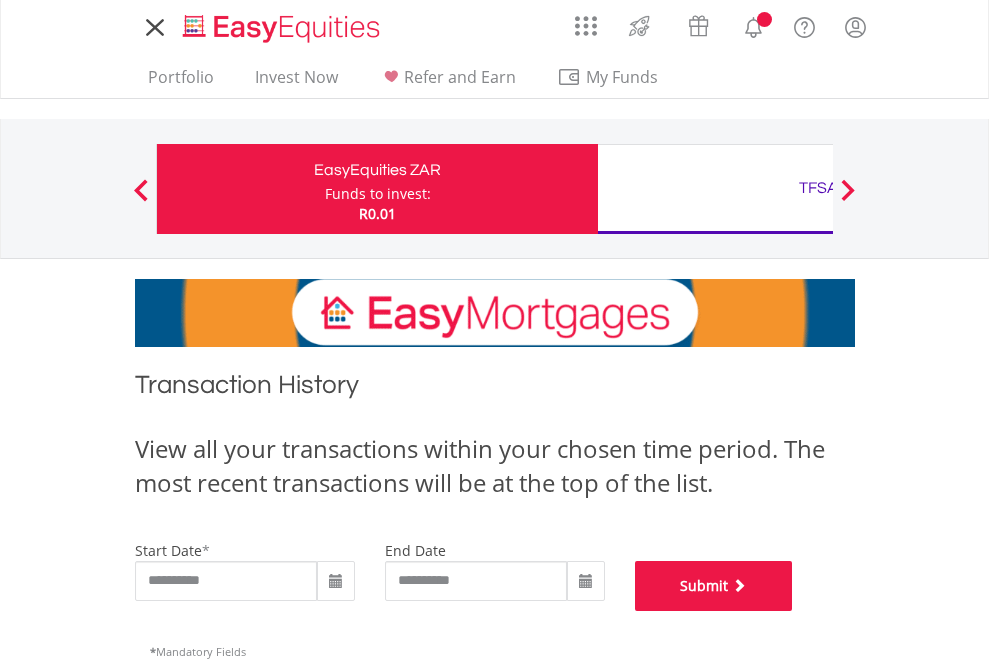 click on "Submit" at bounding box center [714, 586] 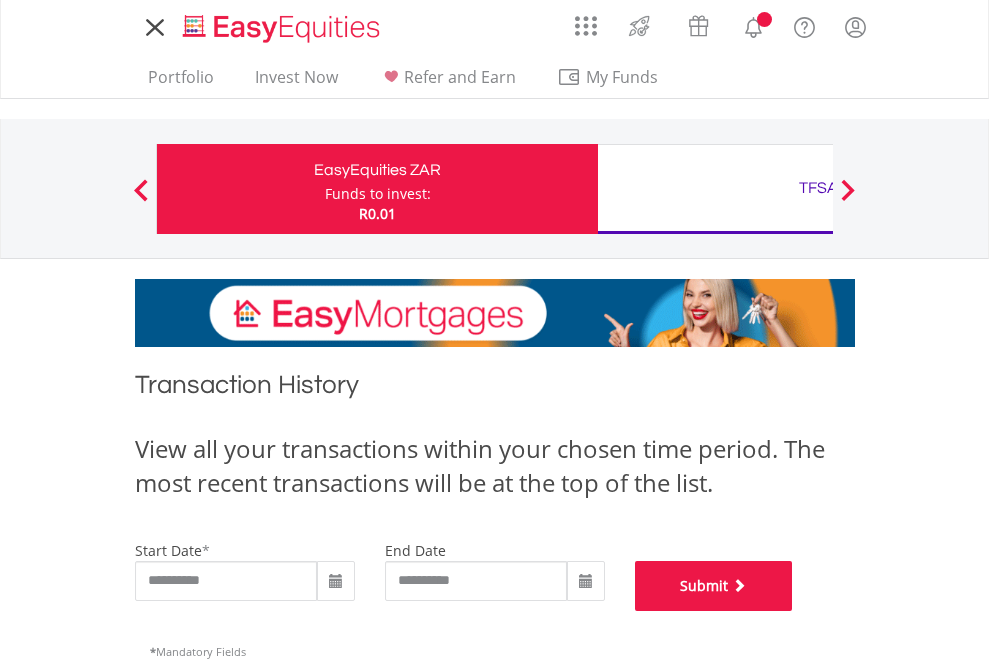 scroll, scrollTop: 811, scrollLeft: 0, axis: vertical 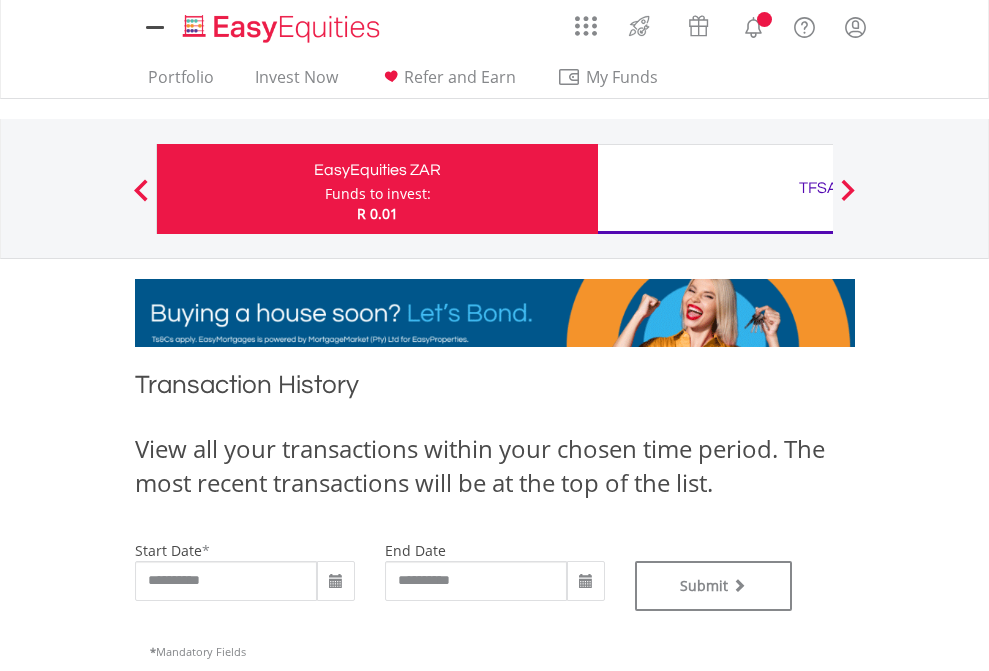 click on "TFSA" at bounding box center (818, 188) 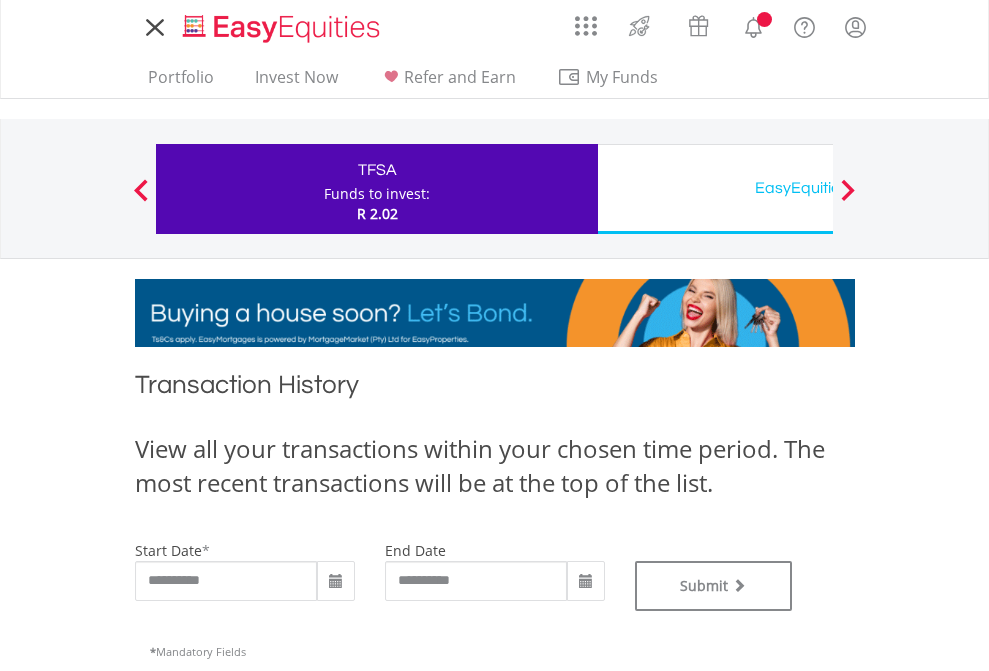 scroll, scrollTop: 0, scrollLeft: 0, axis: both 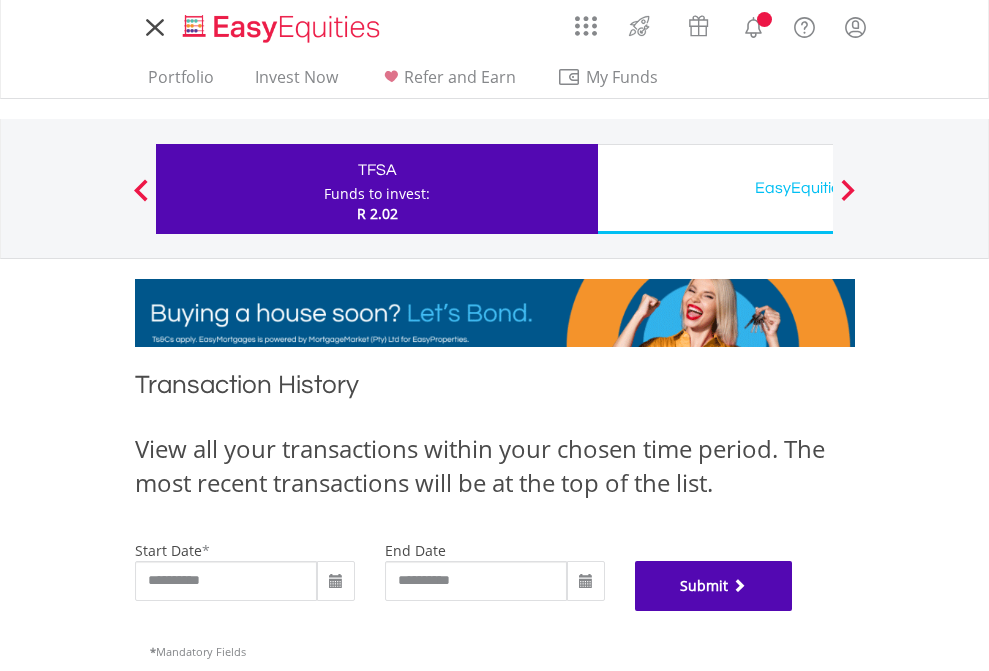 click on "Submit" at bounding box center [714, 586] 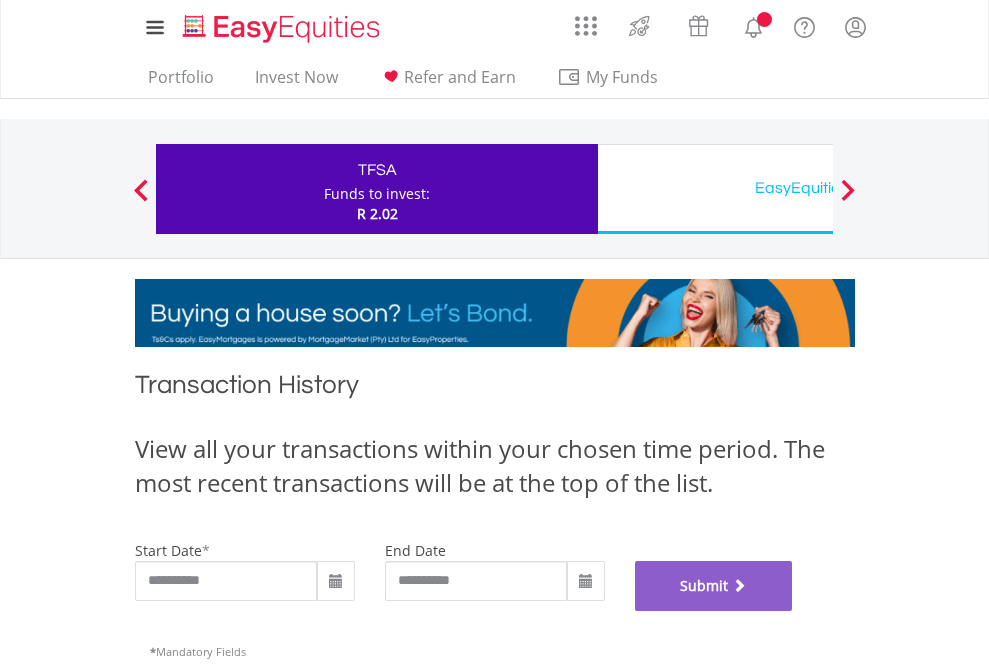 scroll, scrollTop: 811, scrollLeft: 0, axis: vertical 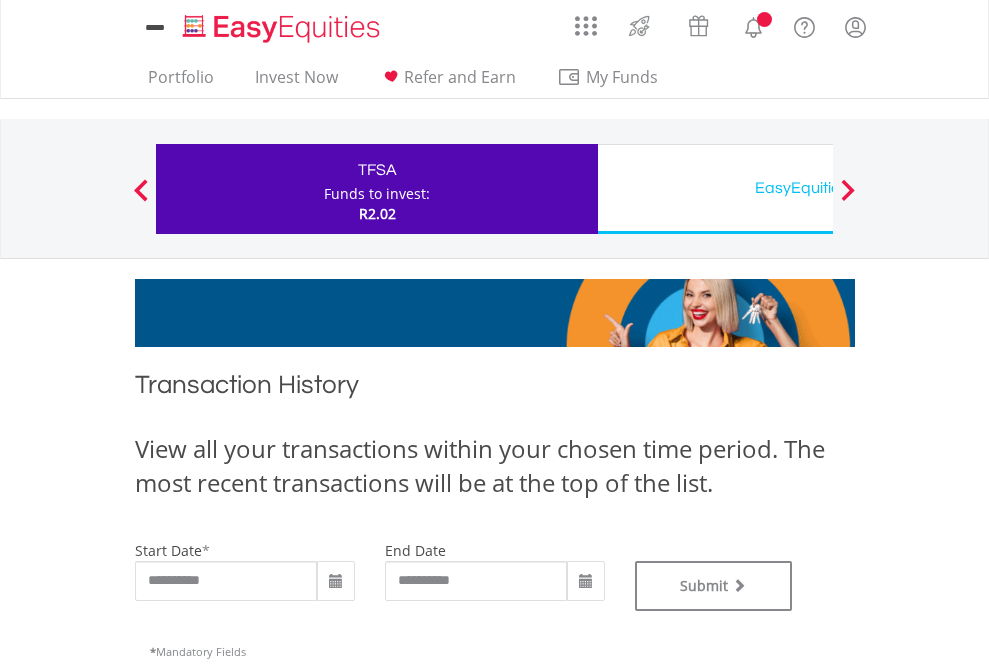 click on "EasyEquities USD" at bounding box center [818, 188] 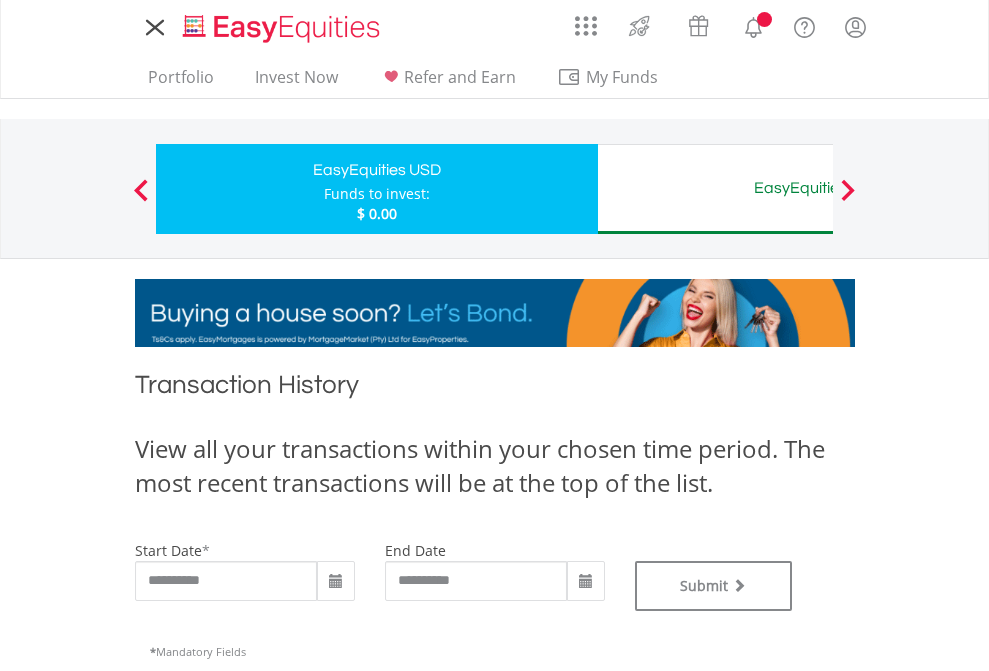 scroll, scrollTop: 0, scrollLeft: 0, axis: both 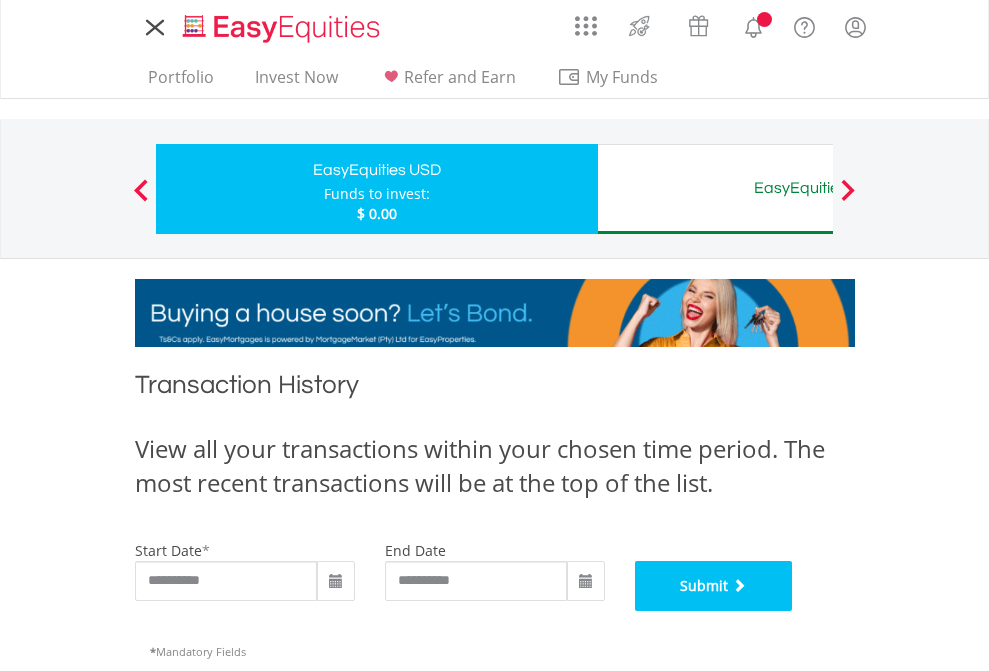 click on "Submit" at bounding box center [714, 586] 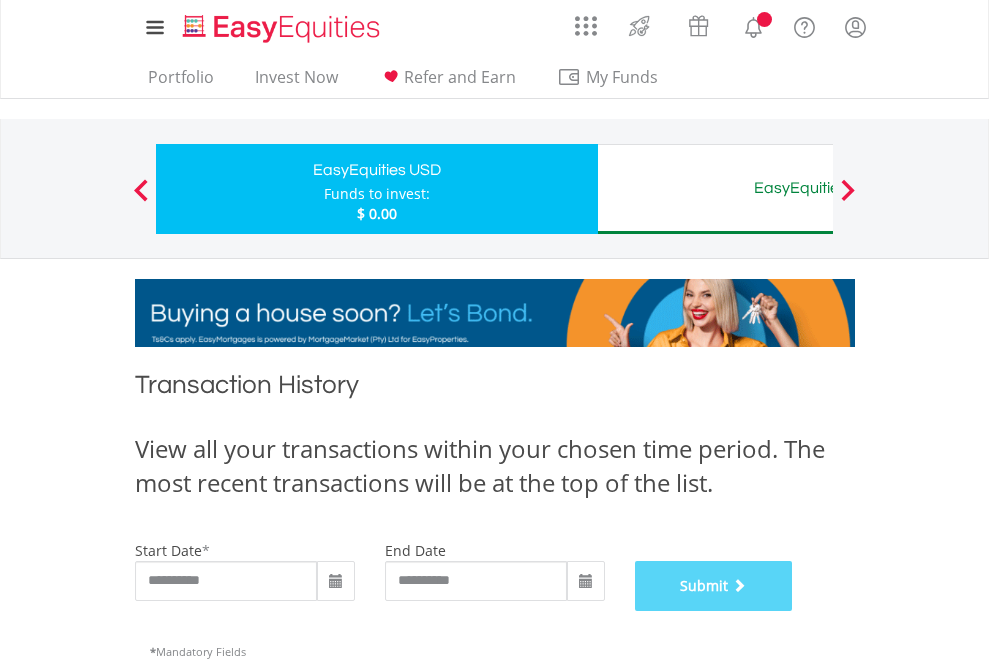 scroll, scrollTop: 811, scrollLeft: 0, axis: vertical 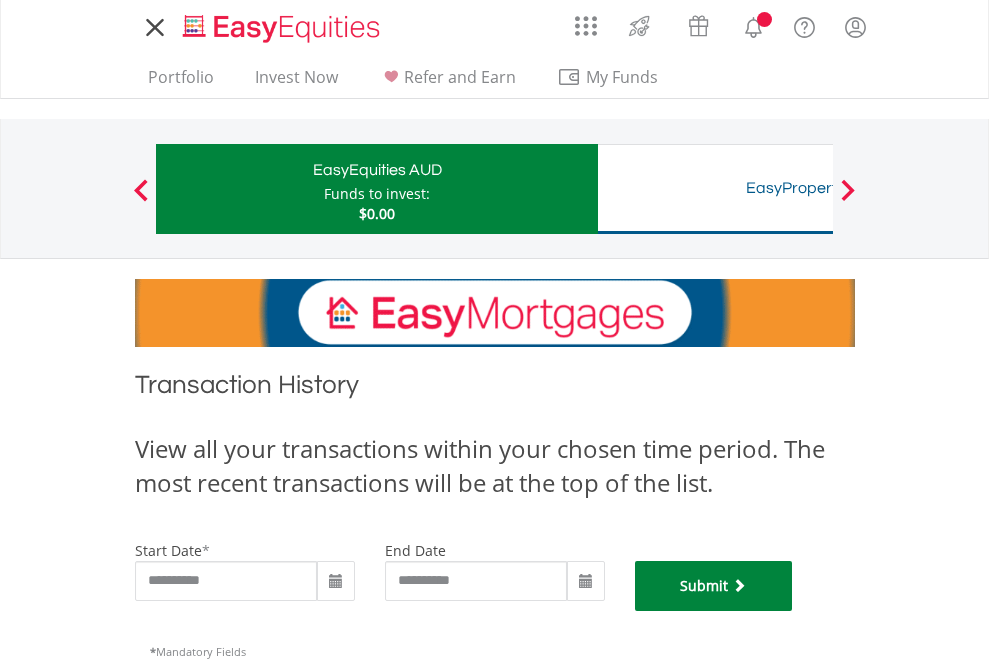 click on "Submit" at bounding box center (714, 586) 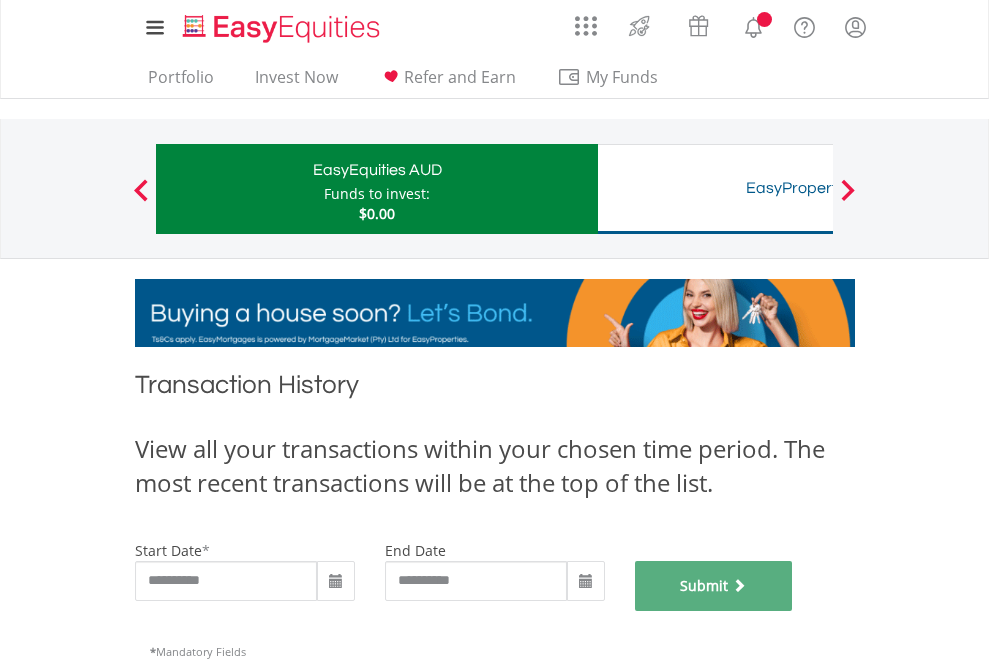 scroll, scrollTop: 811, scrollLeft: 0, axis: vertical 